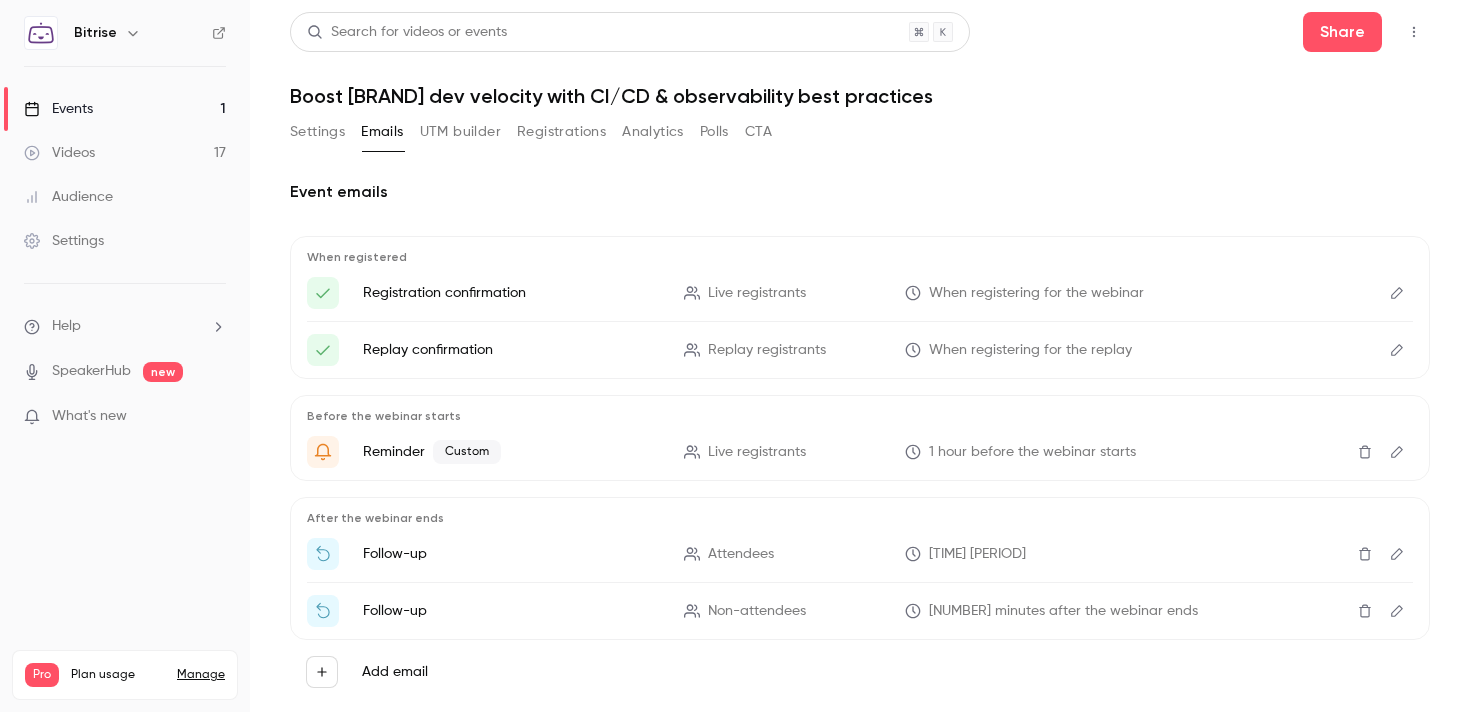 scroll, scrollTop: 0, scrollLeft: 0, axis: both 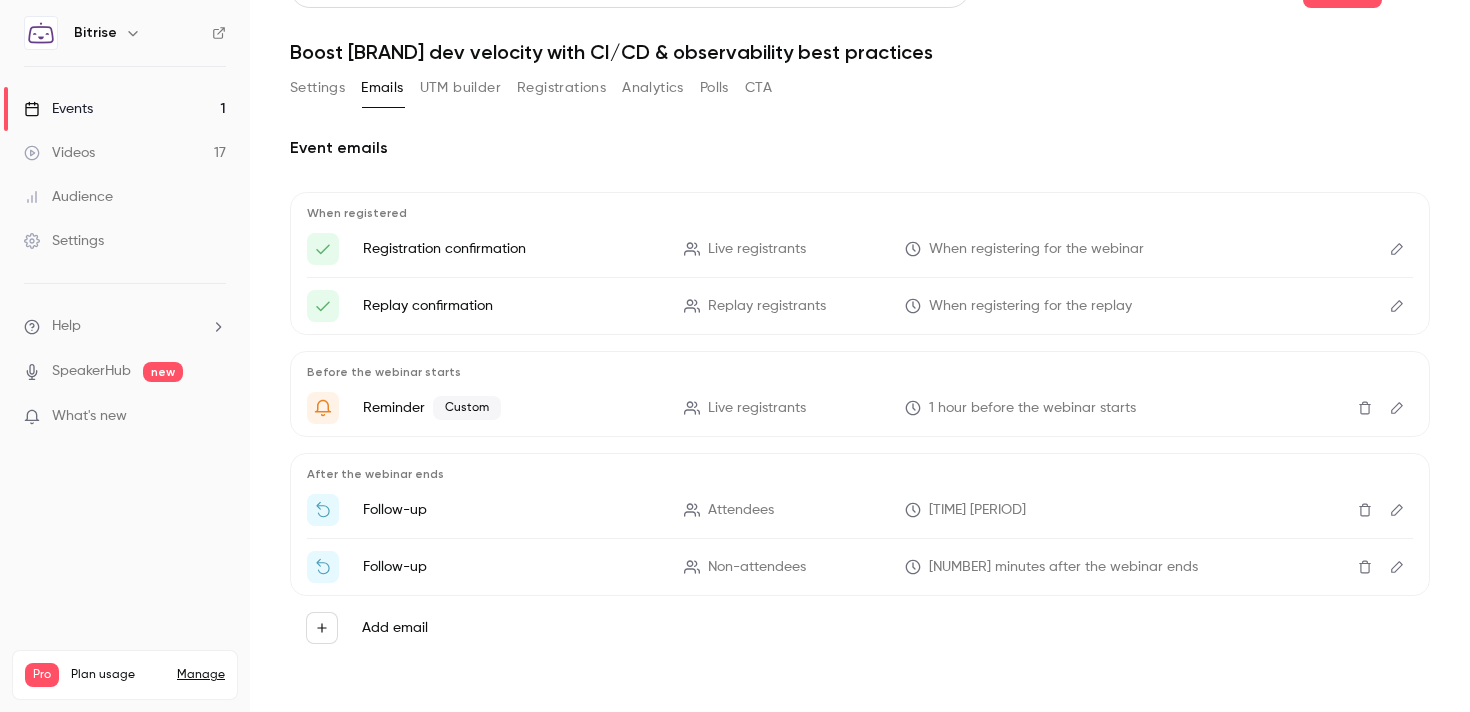 click on "Events 1" at bounding box center [125, 109] 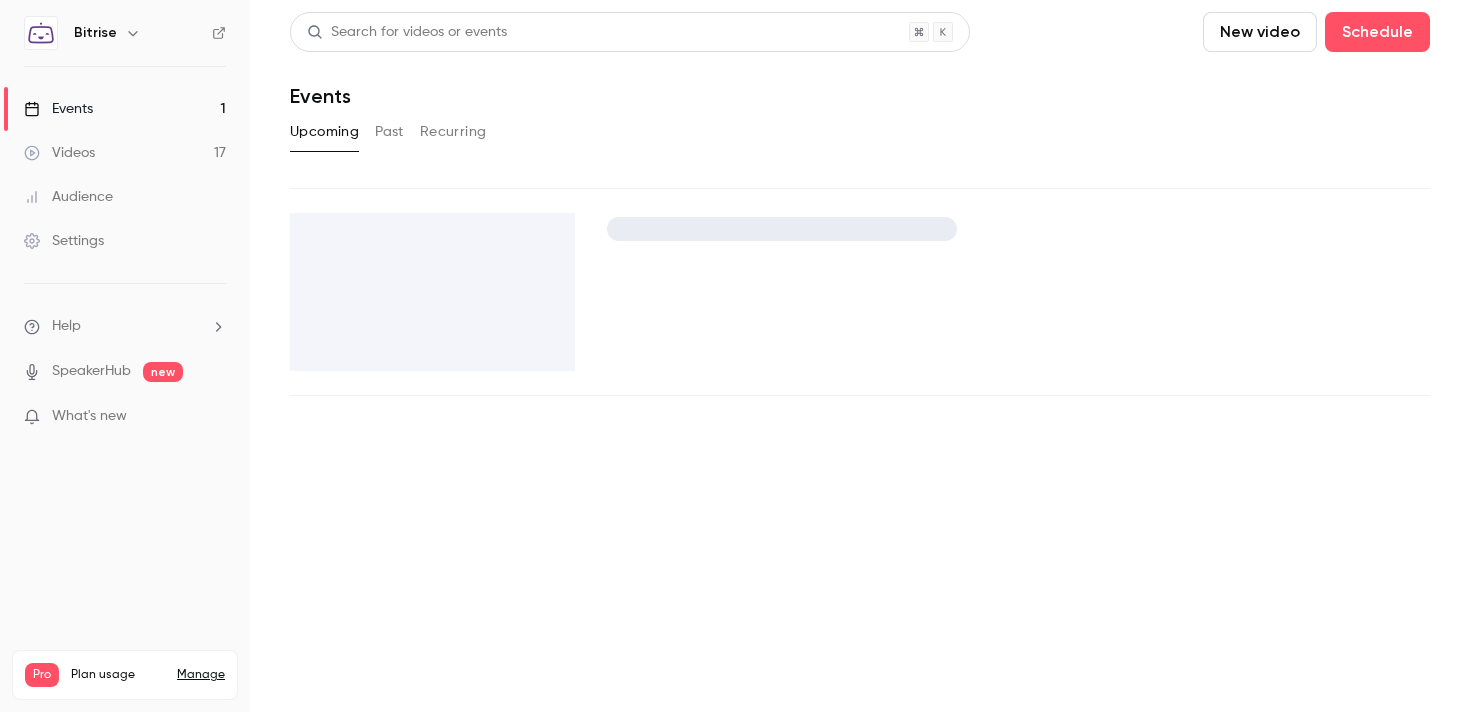 scroll, scrollTop: 0, scrollLeft: 0, axis: both 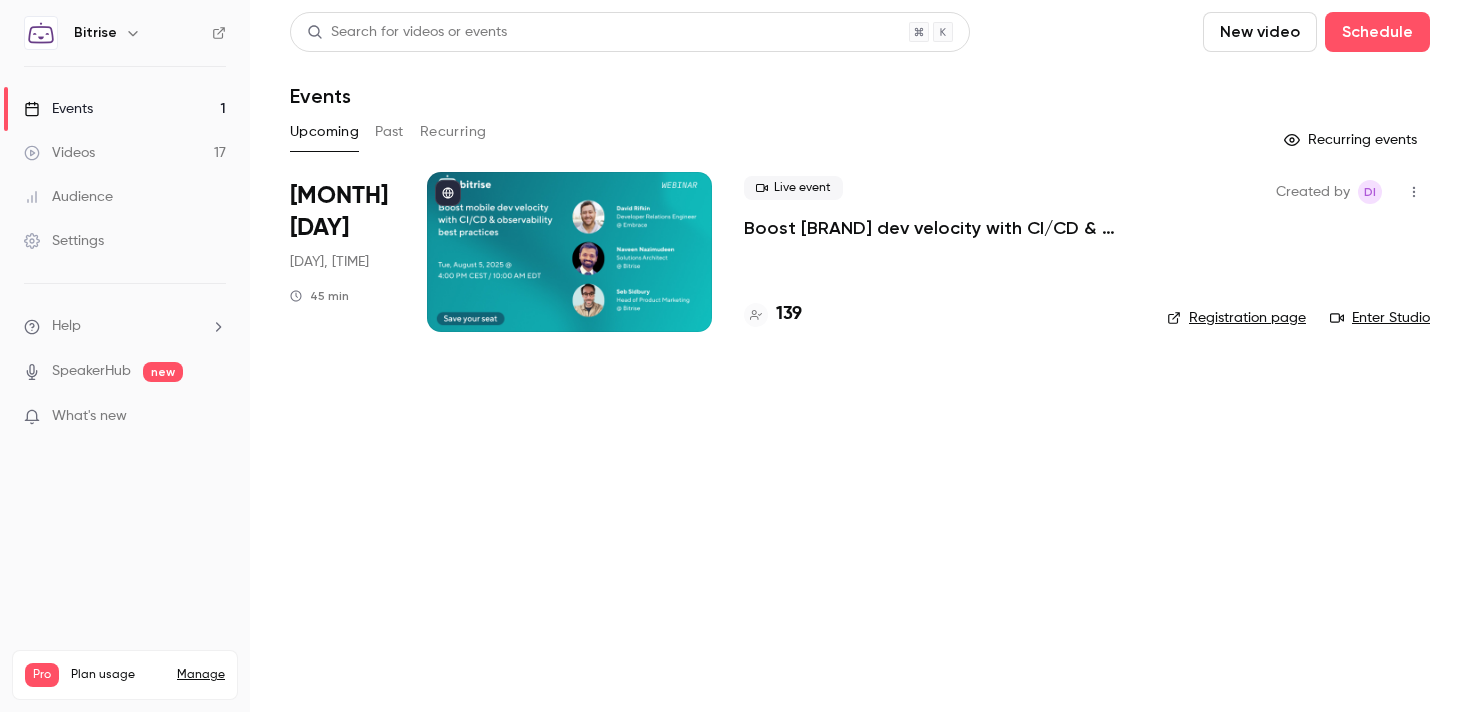 click on "Videos 17" at bounding box center (125, 153) 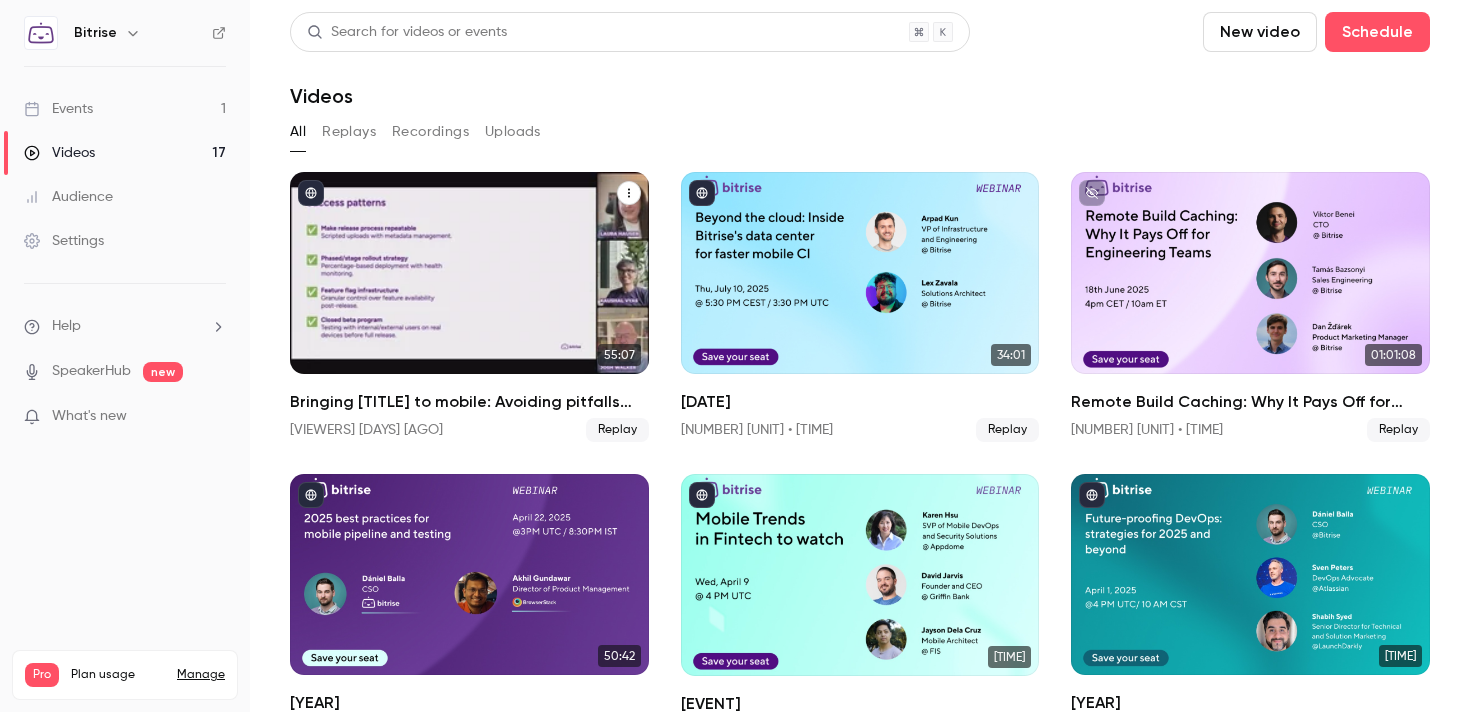 click at bounding box center [469, 273] 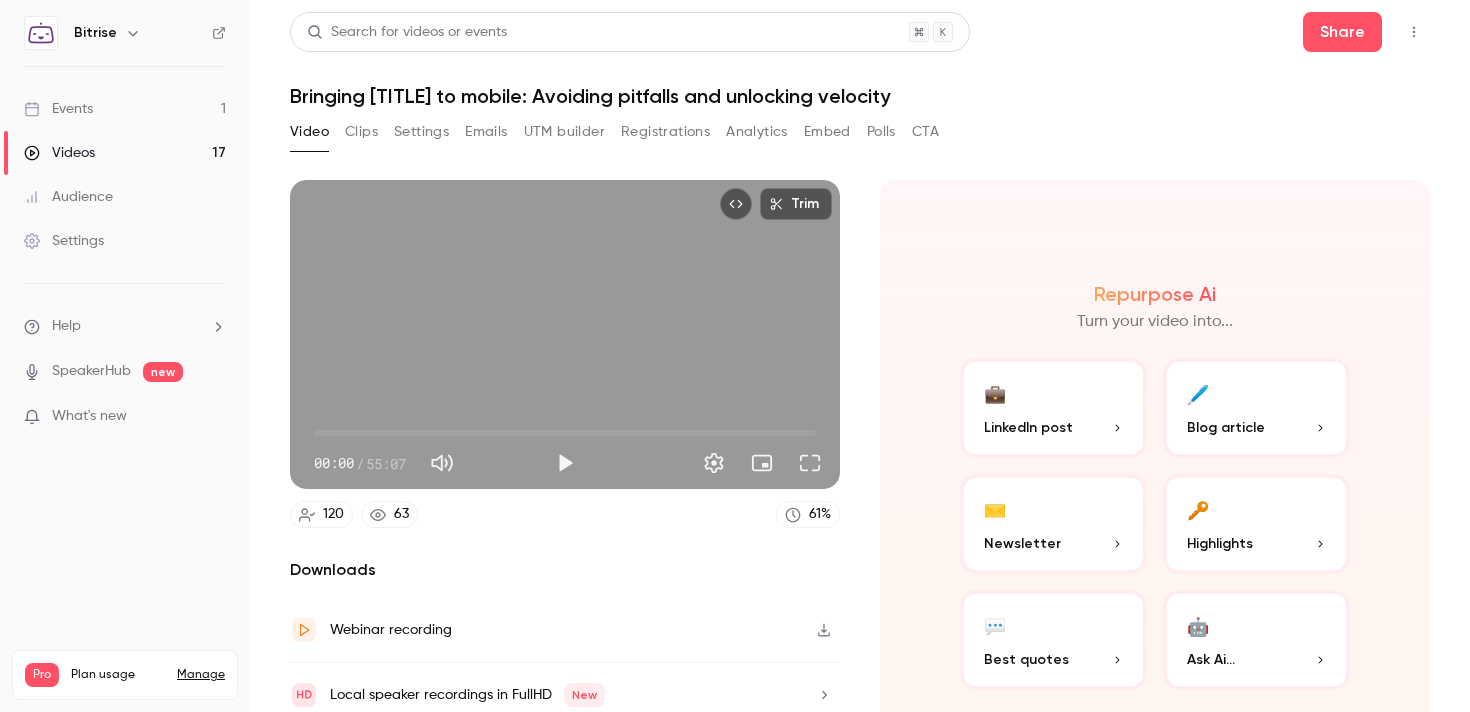 click on "Registrations" at bounding box center (665, 132) 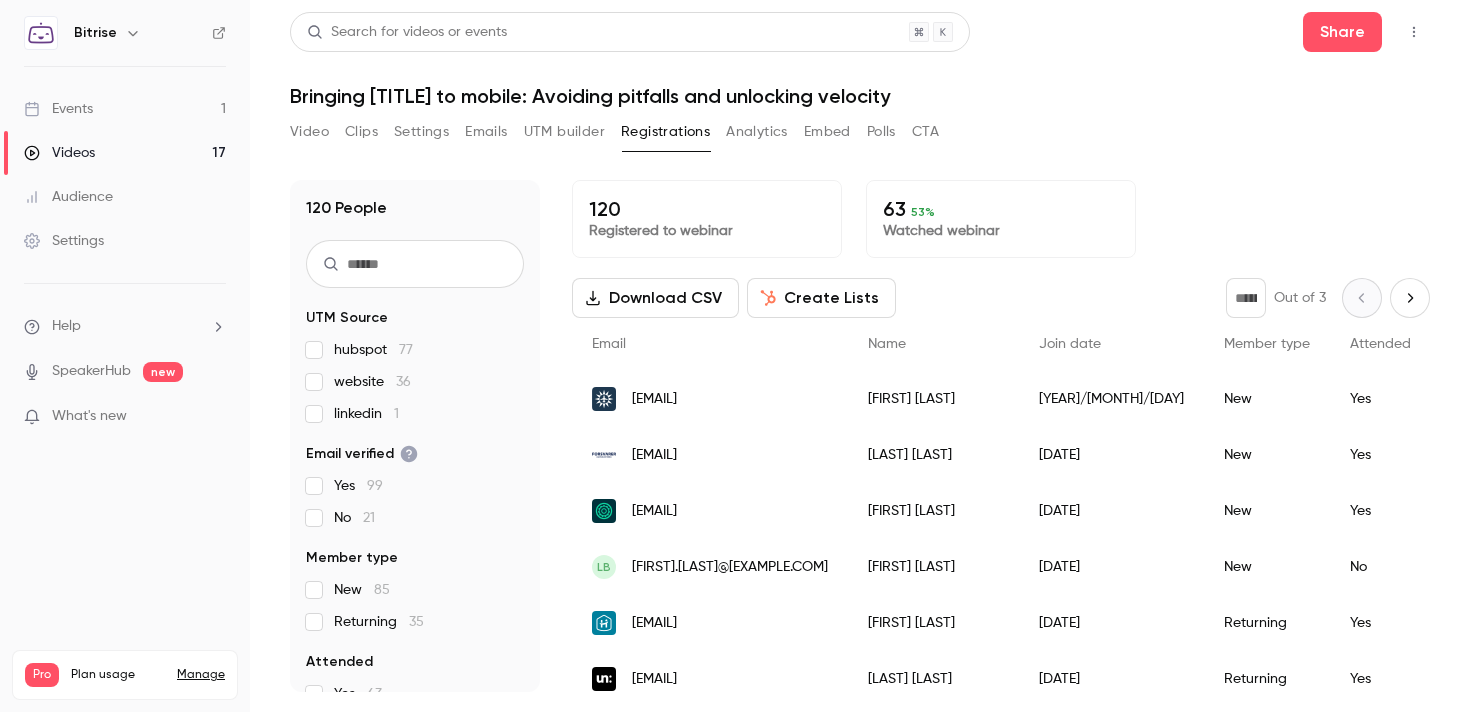 copy on "[EMAIL]" 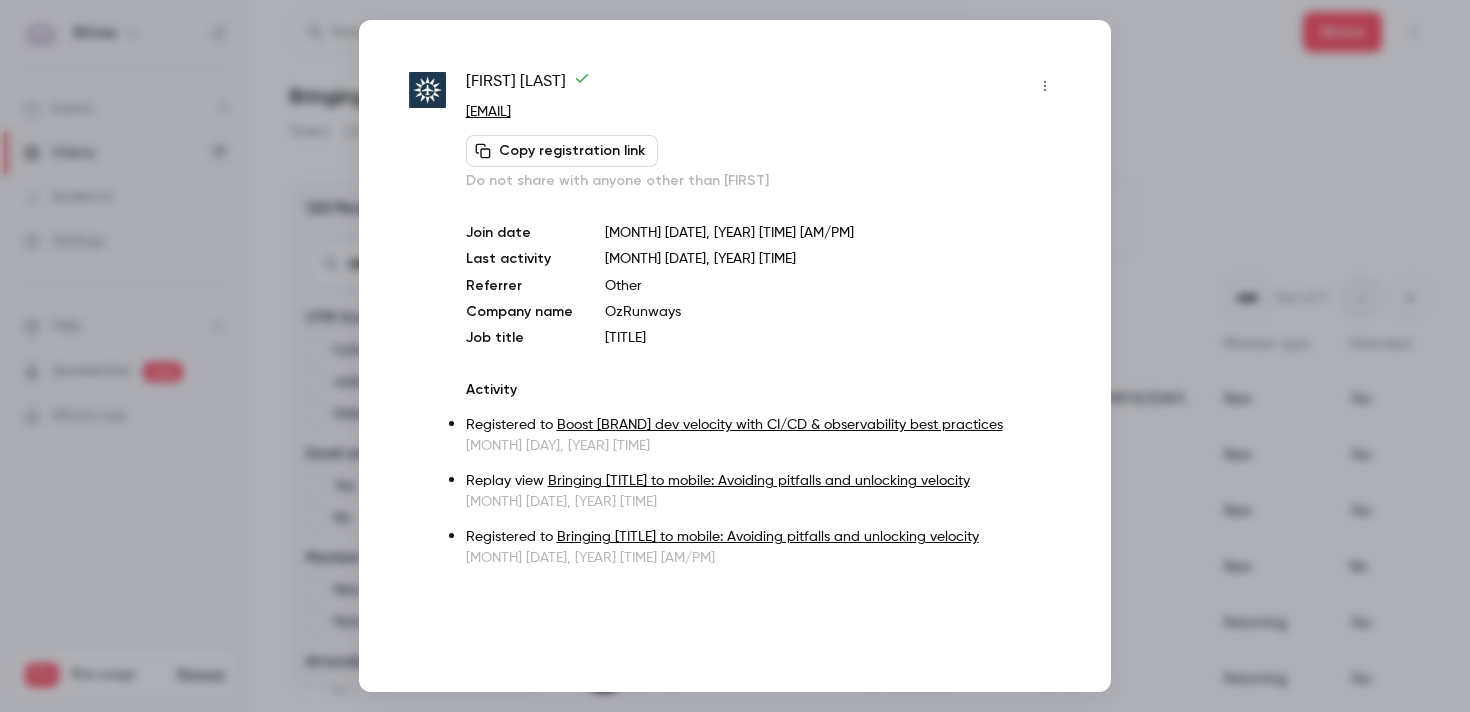 click at bounding box center [735, 356] 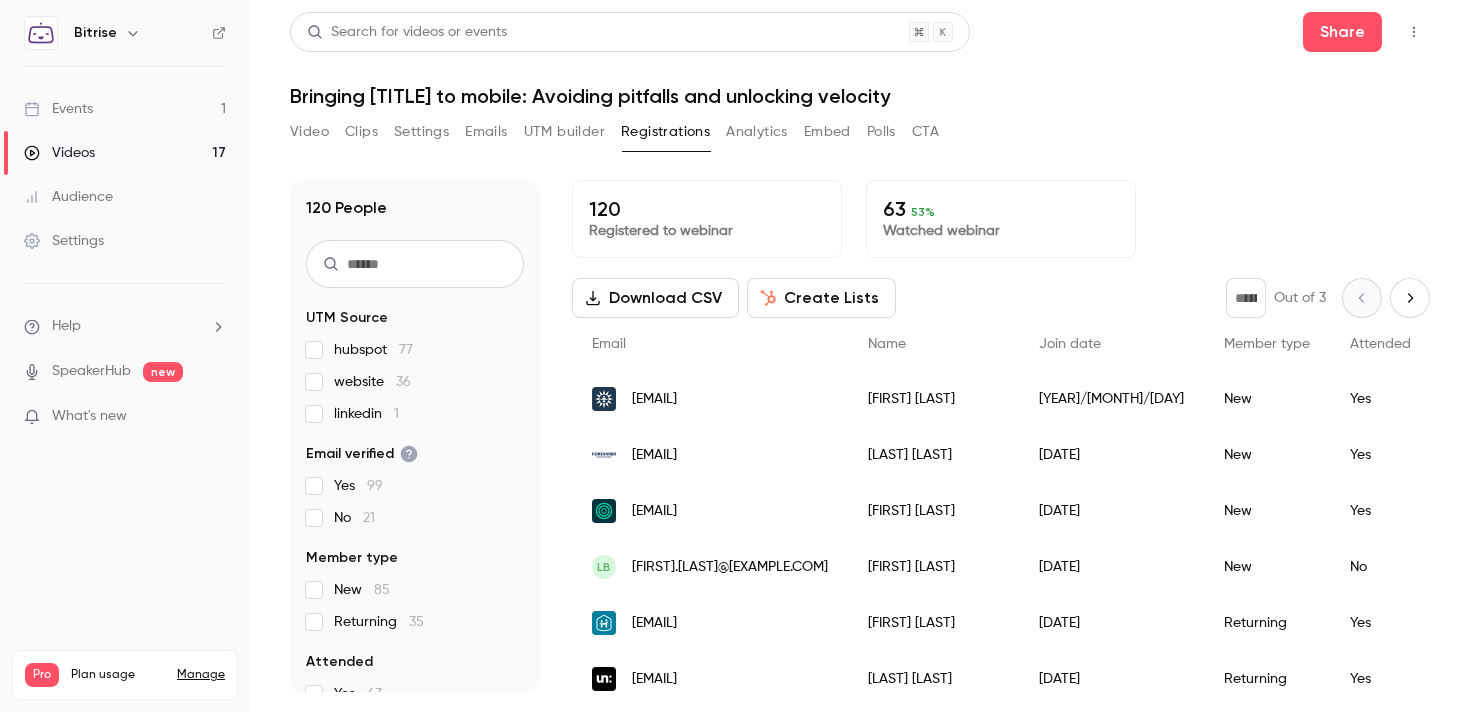 click on "Videos 17" at bounding box center (125, 153) 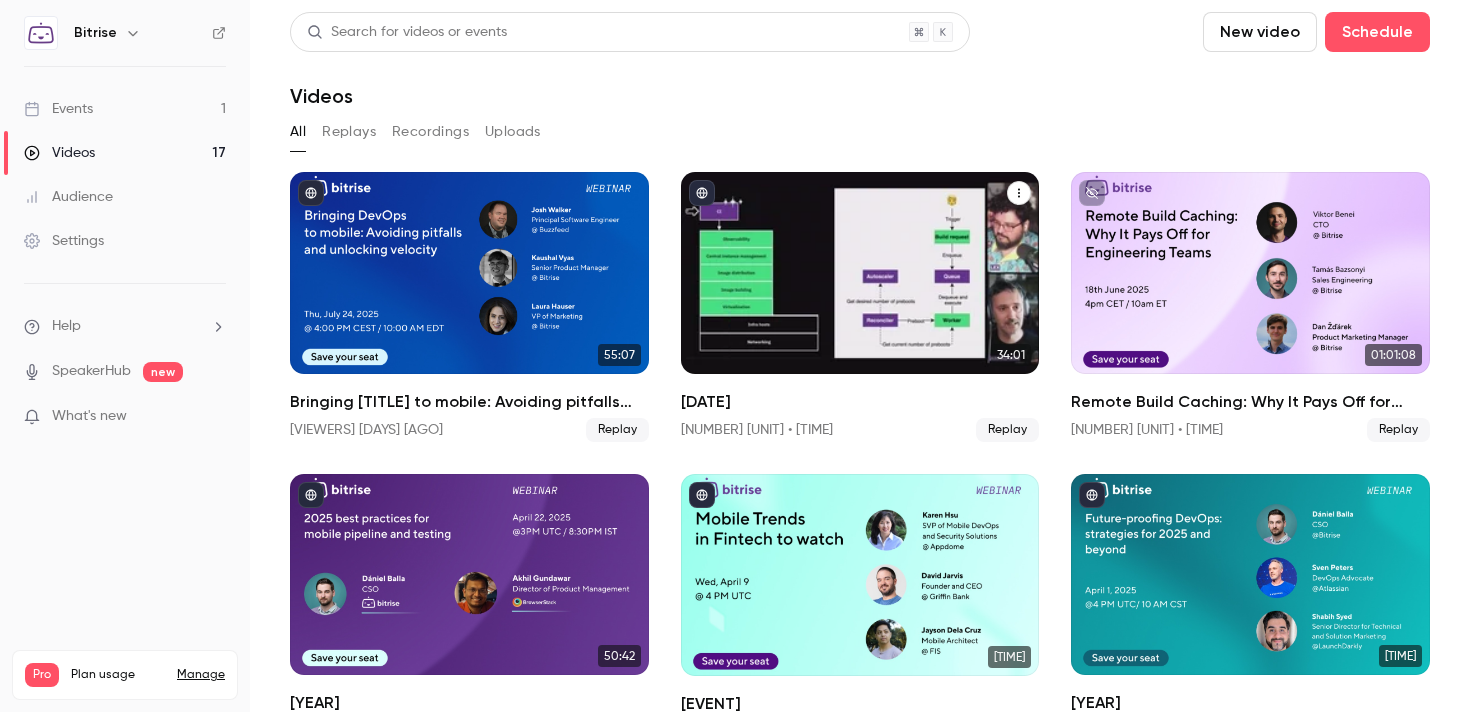 click at bounding box center (860, 273) 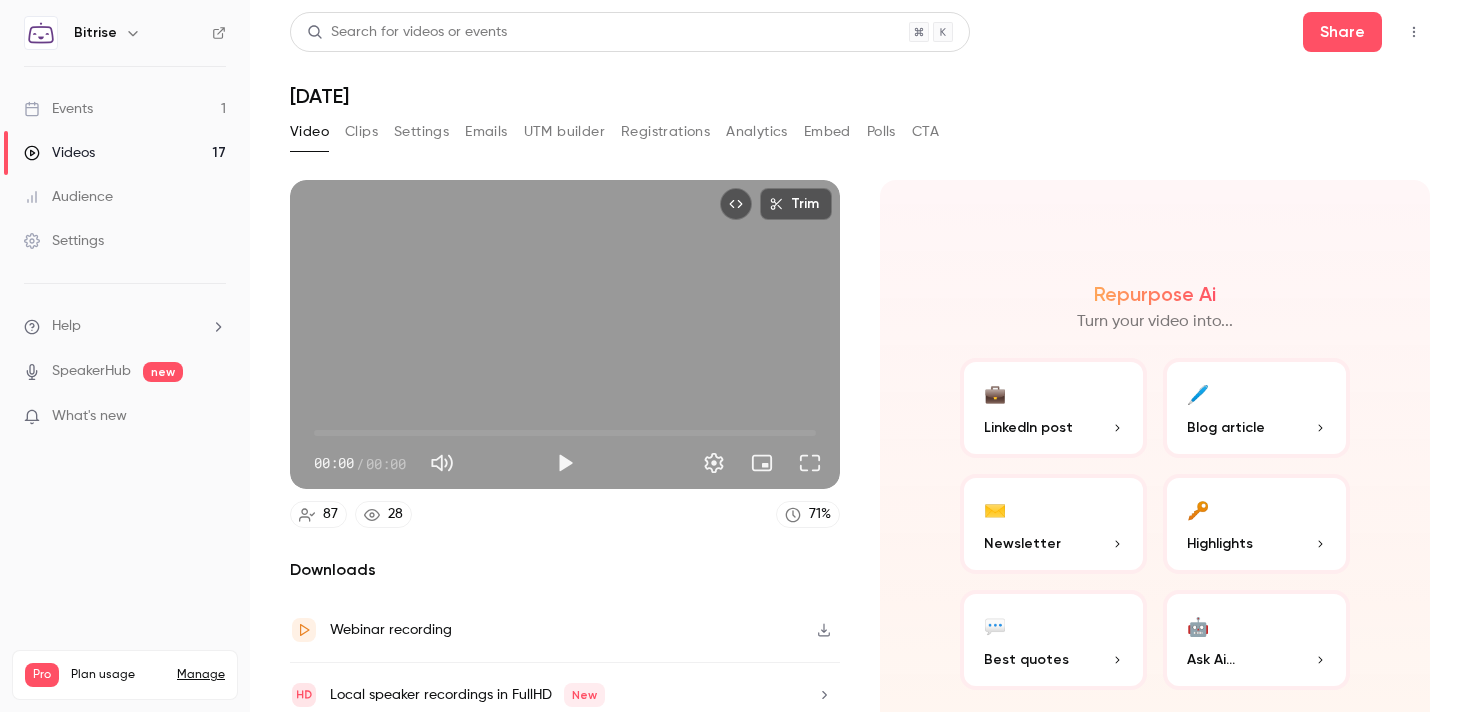click on "Registrations" at bounding box center (665, 132) 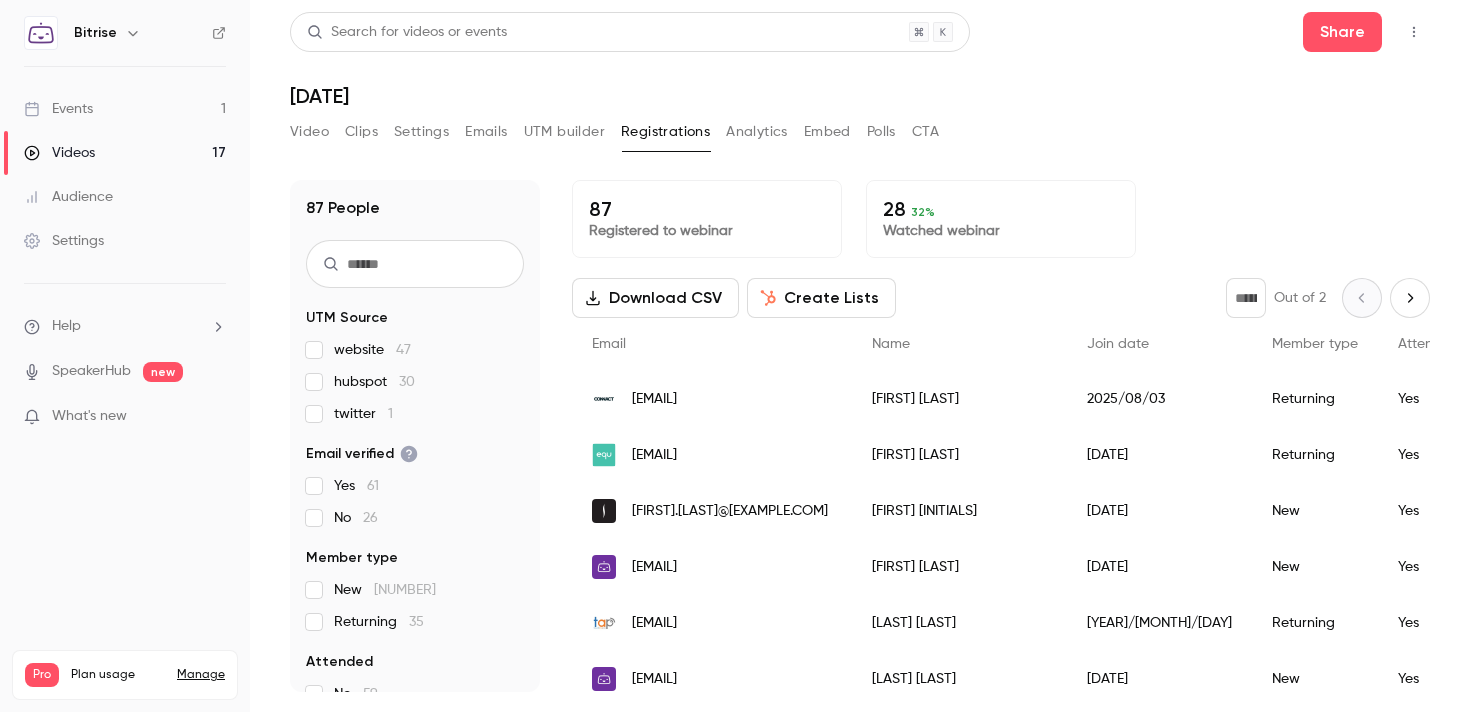 copy on "[EMAIL]" 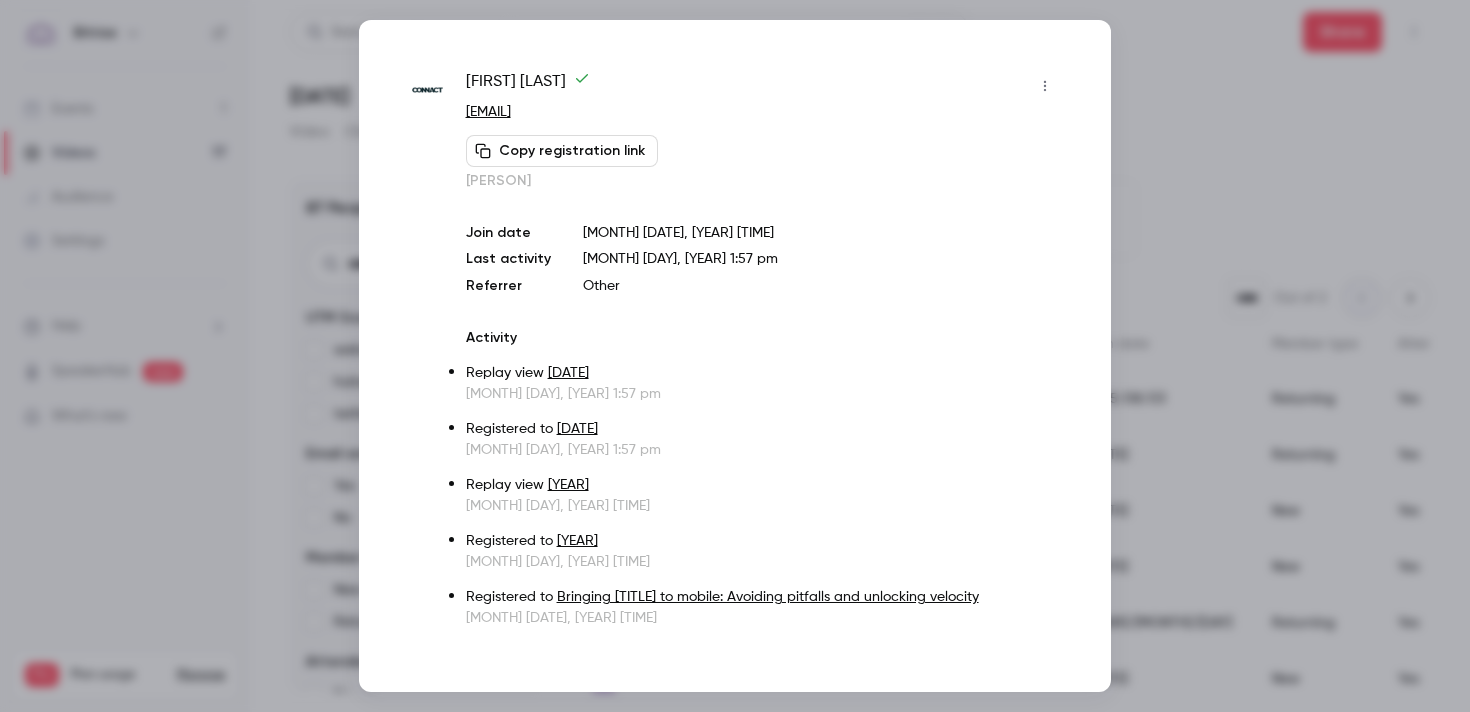 click at bounding box center [735, 356] 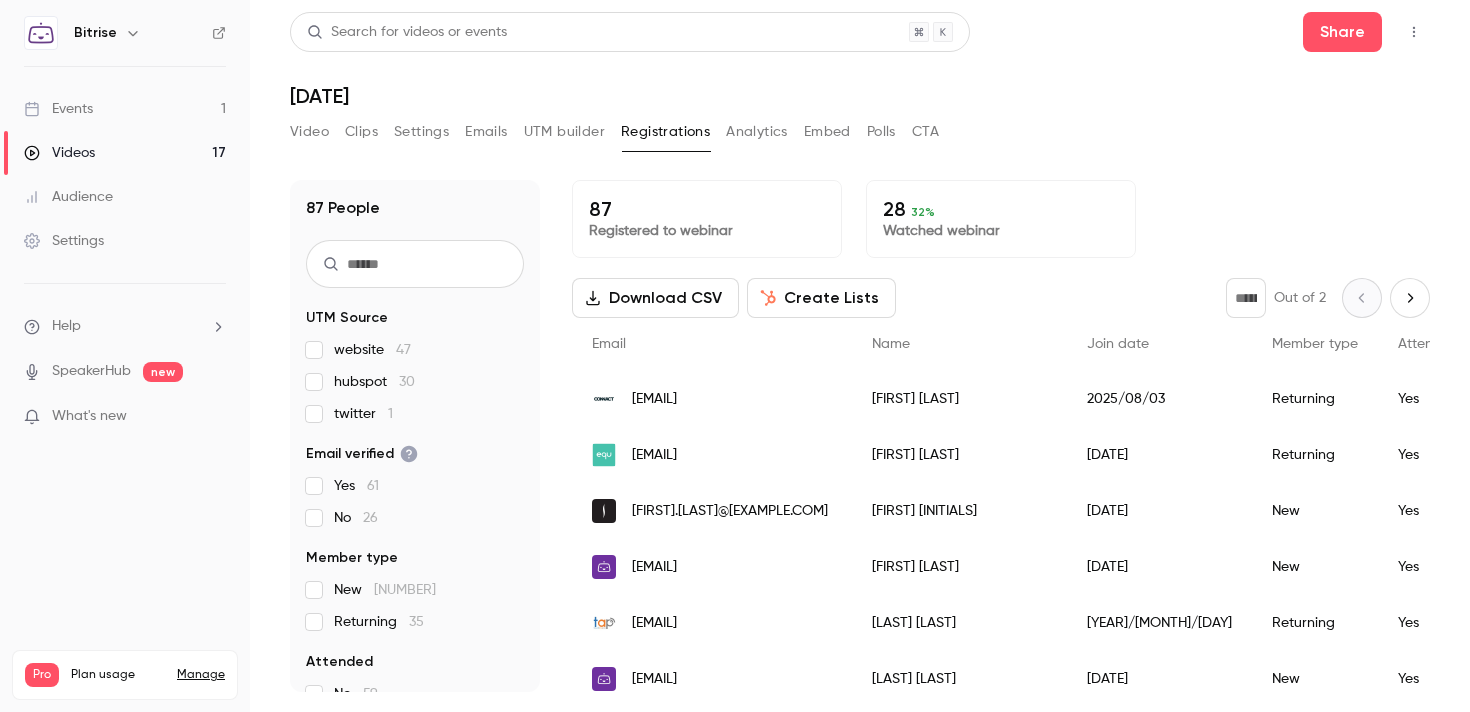 click on "Videos 17" at bounding box center [125, 153] 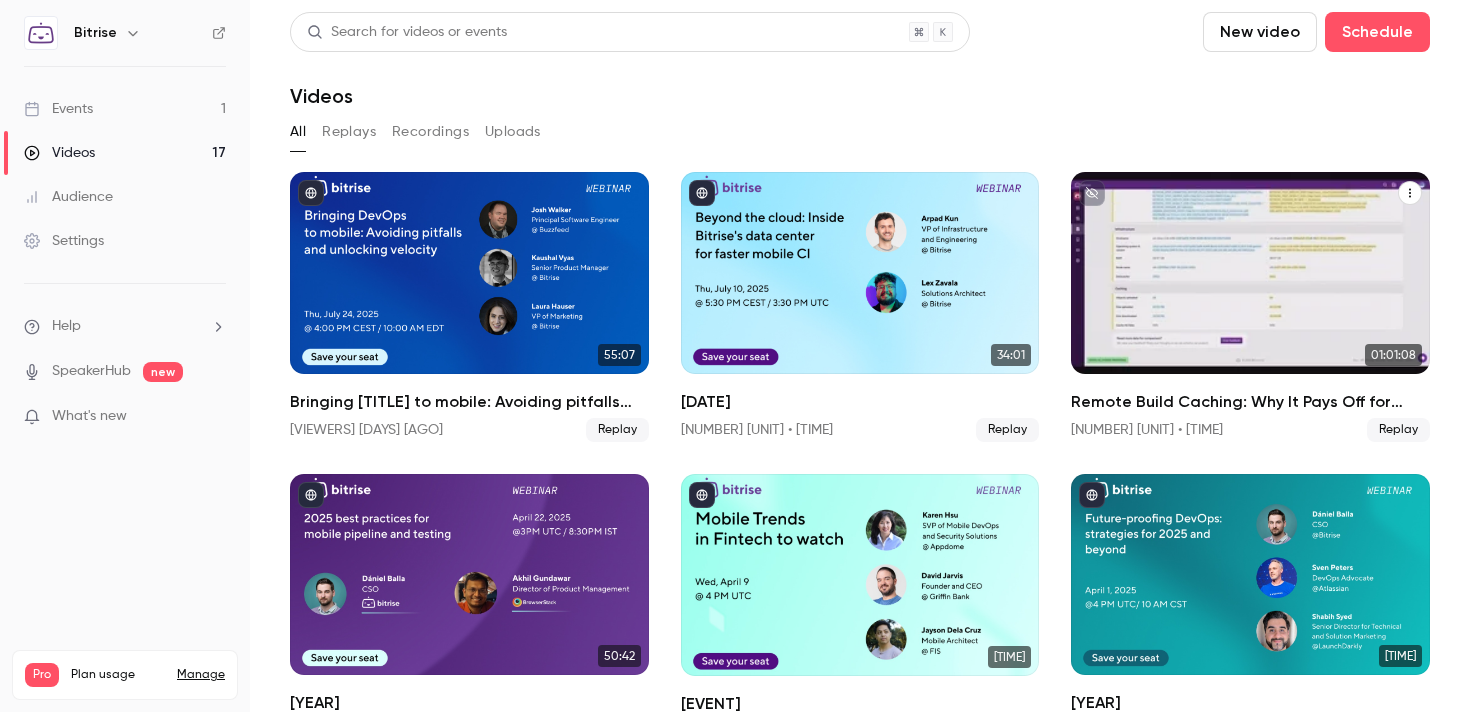 click at bounding box center [1250, 273] 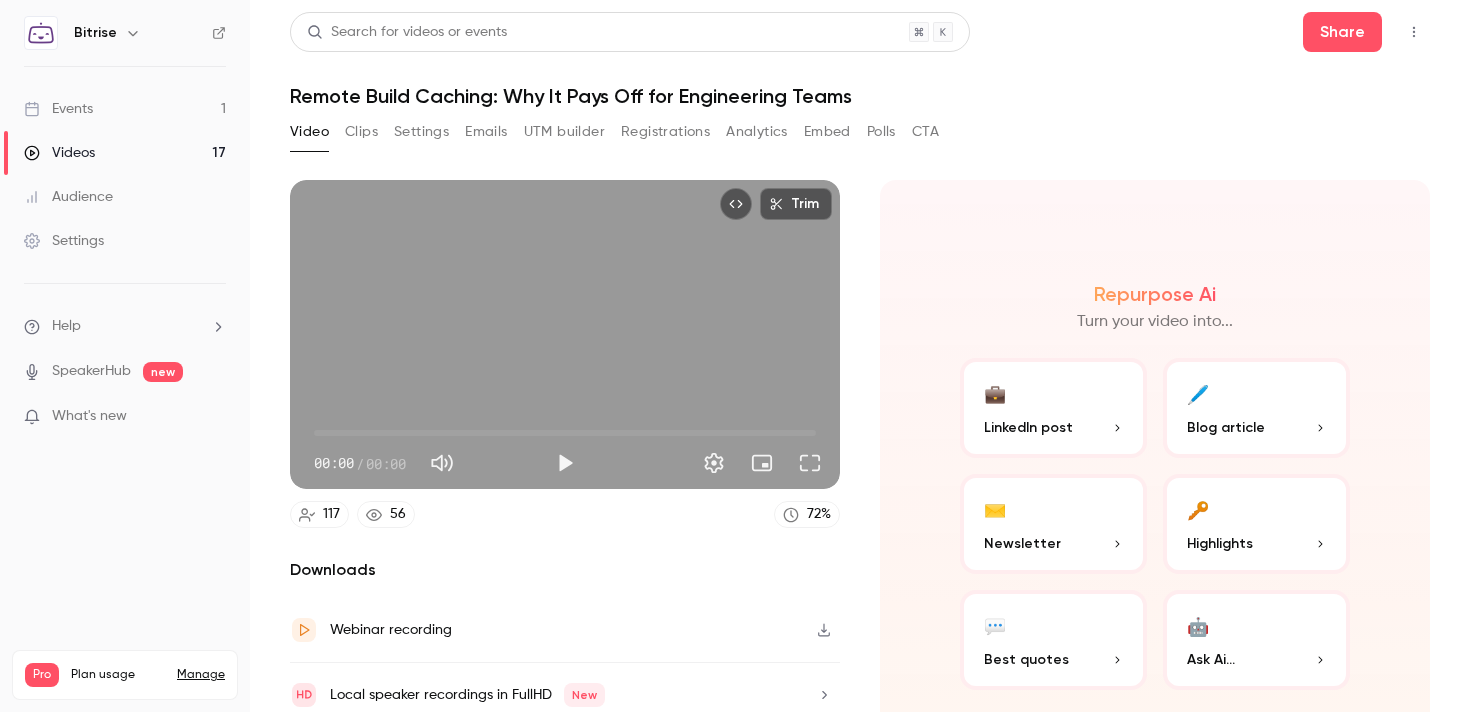 click on "Registrations" at bounding box center [665, 132] 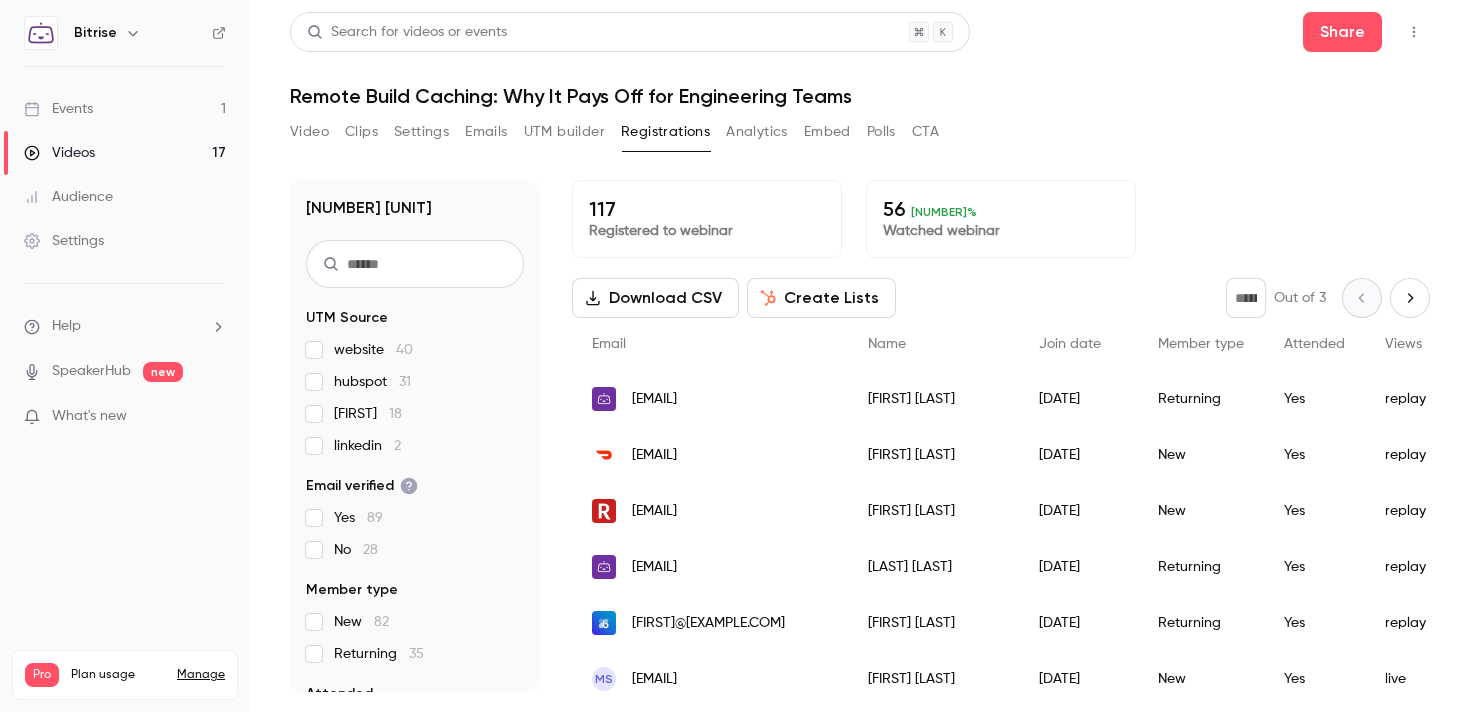 click on "Videos 17" at bounding box center (125, 153) 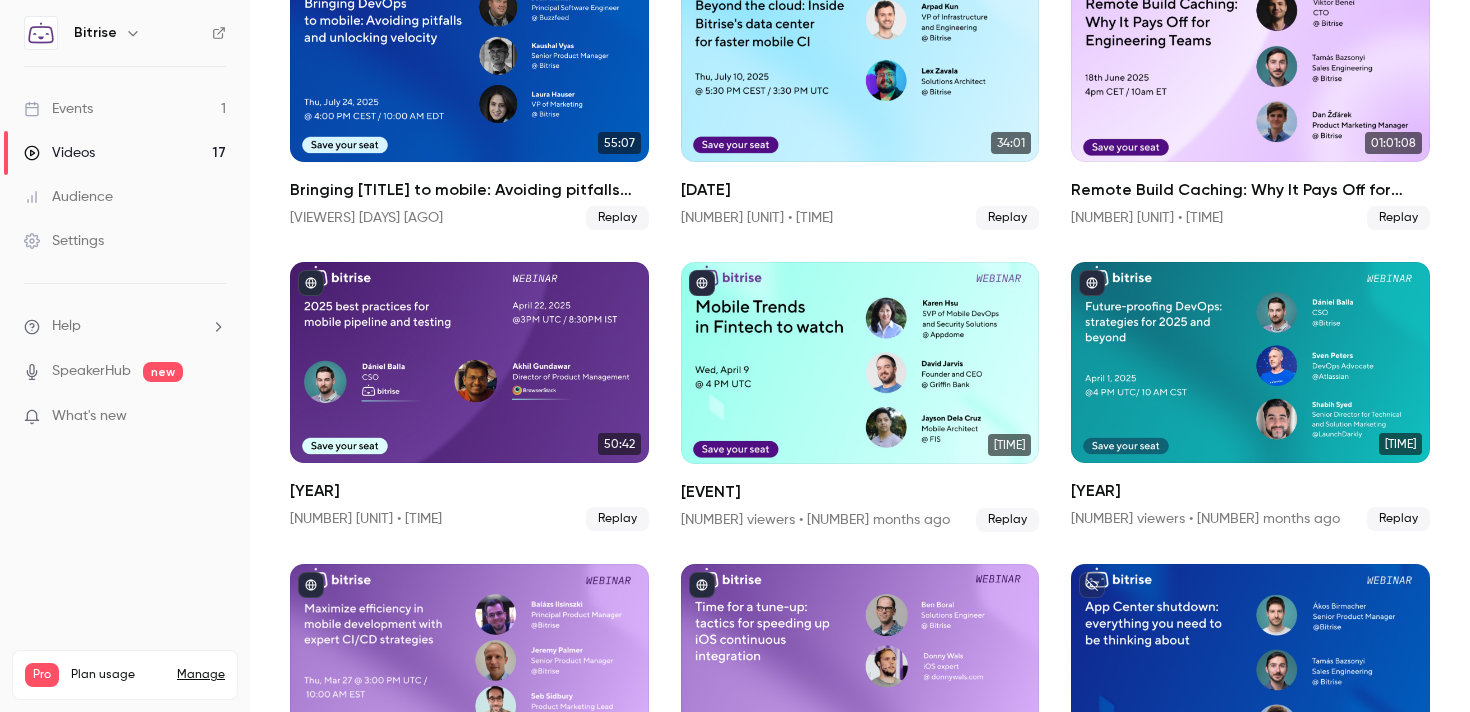 scroll, scrollTop: 213, scrollLeft: 0, axis: vertical 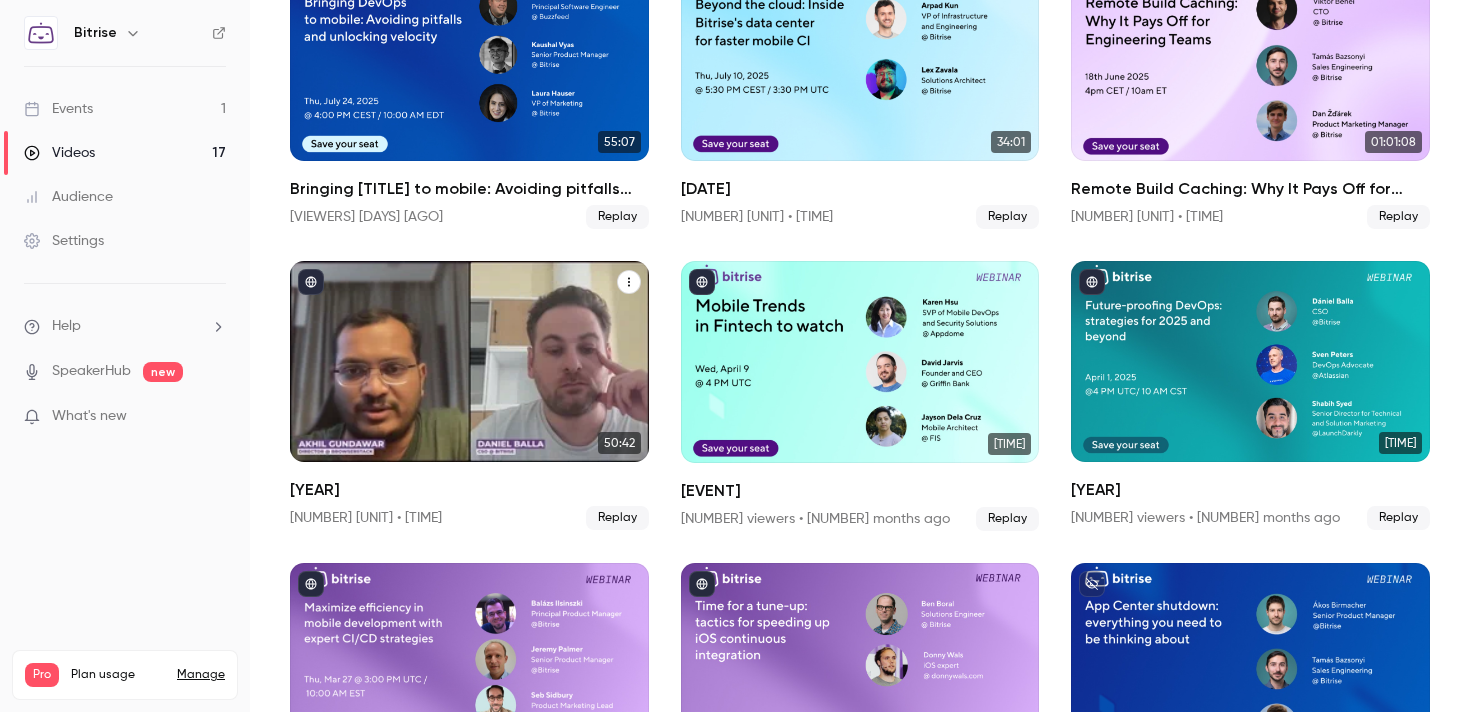 click at bounding box center [469, 362] 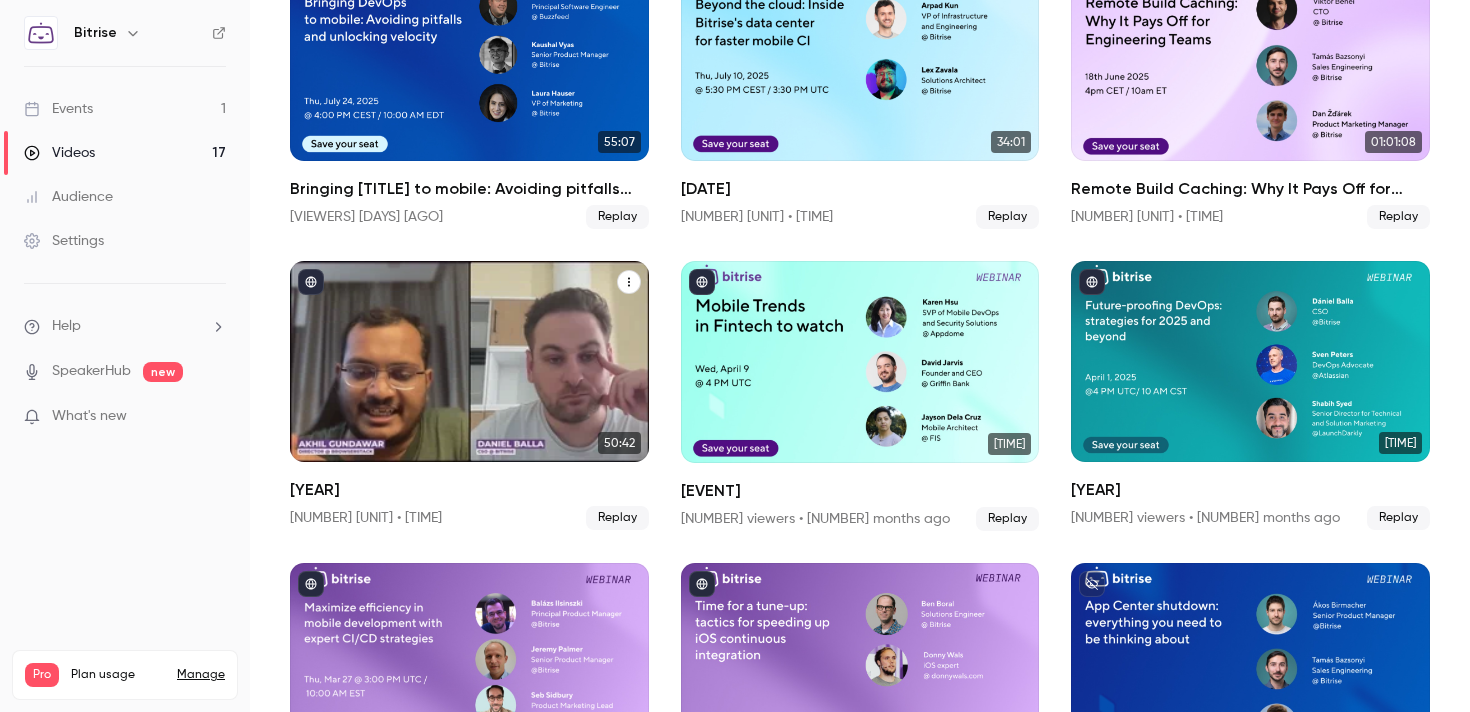 scroll, scrollTop: 0, scrollLeft: 0, axis: both 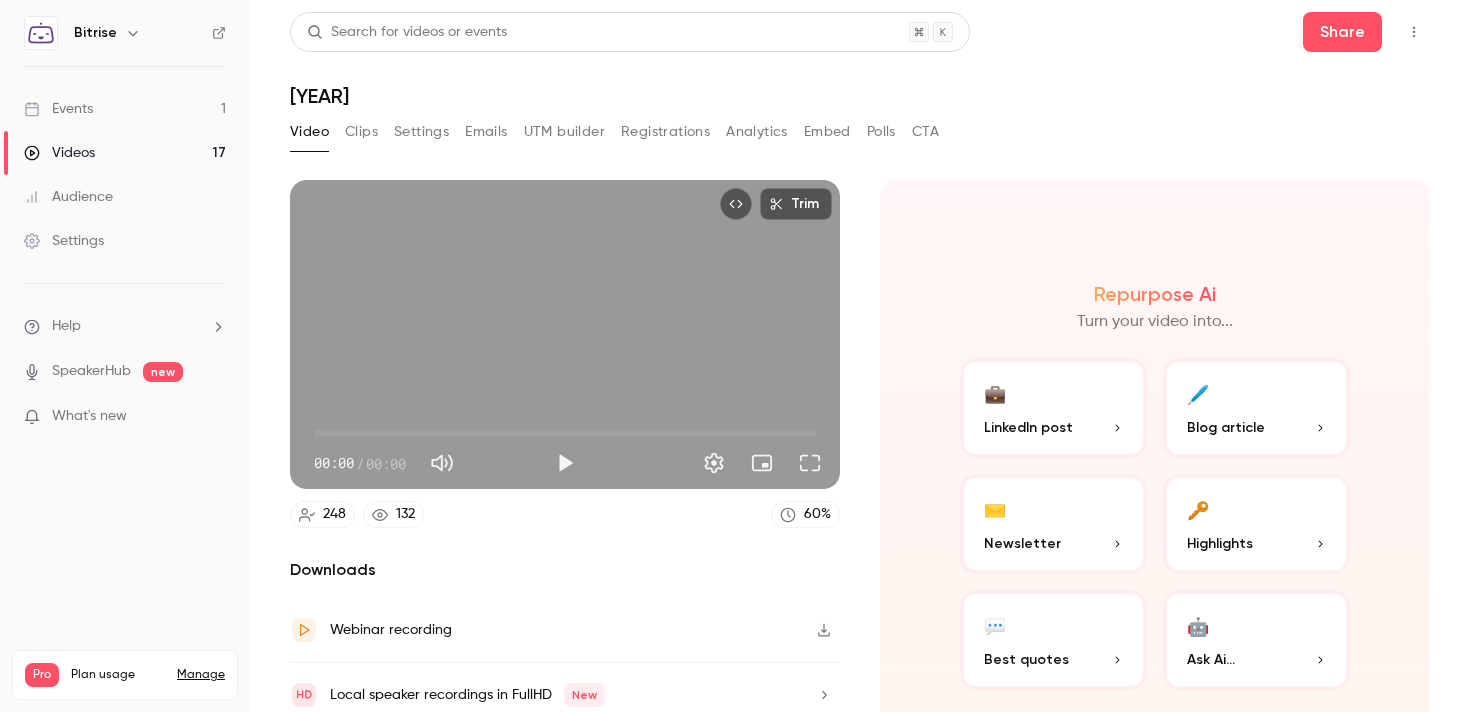 click on "Registrations" at bounding box center (665, 132) 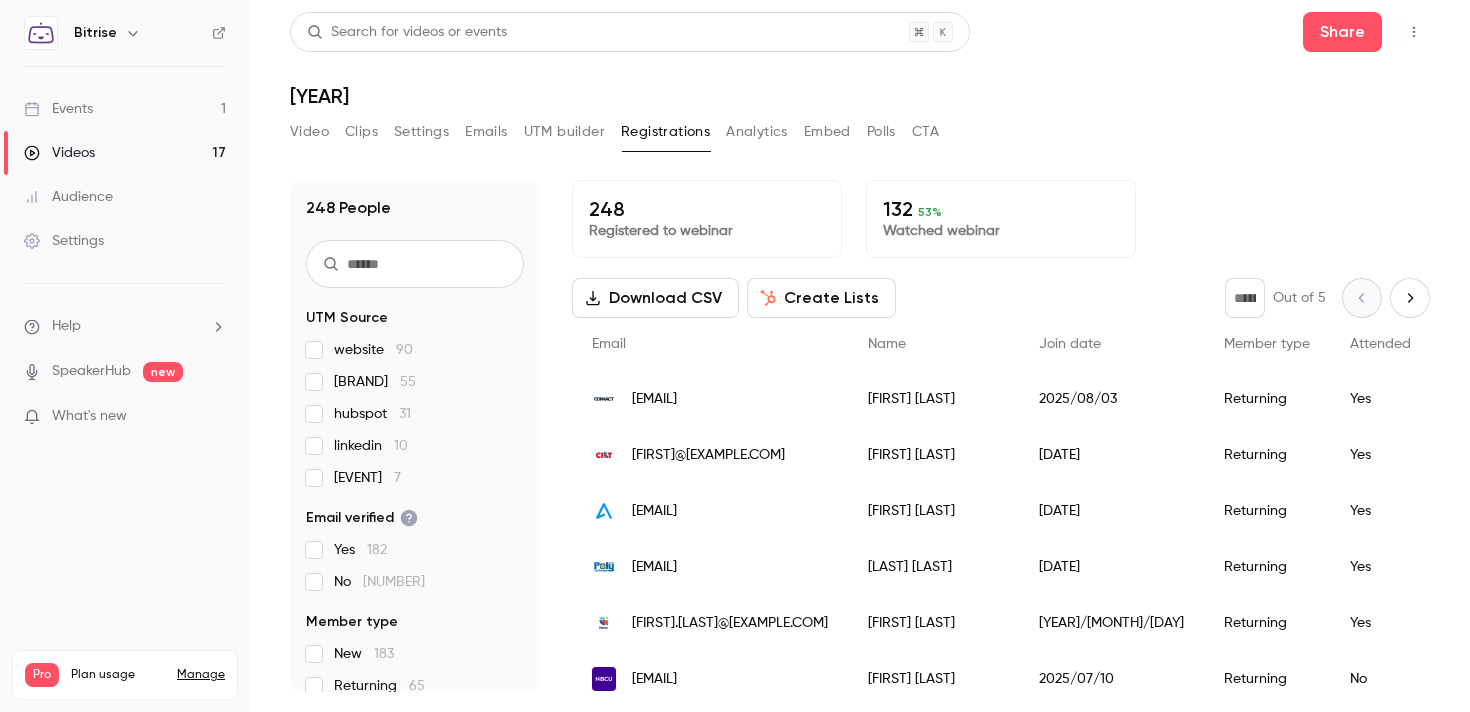 click on "Videos 17" at bounding box center (125, 153) 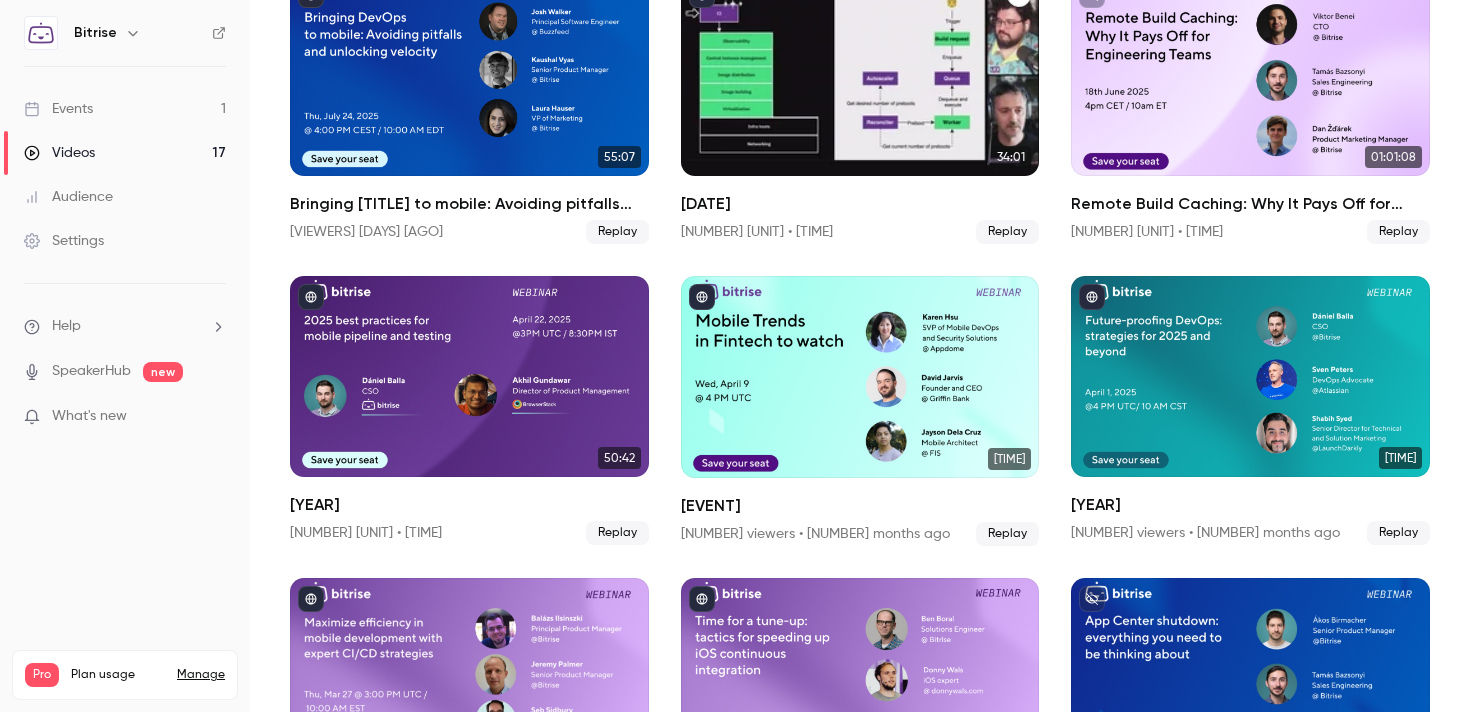 scroll, scrollTop: 194, scrollLeft: 0, axis: vertical 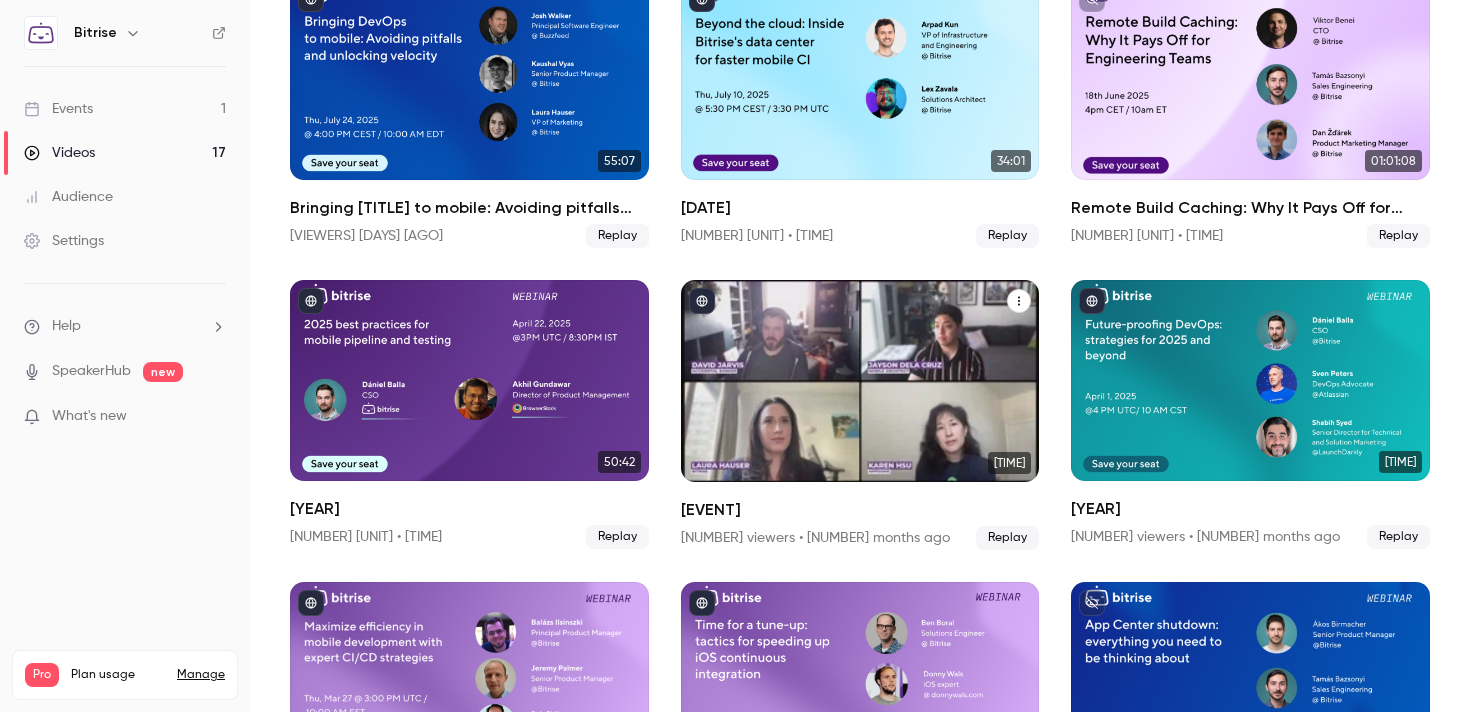 click at bounding box center (860, 381) 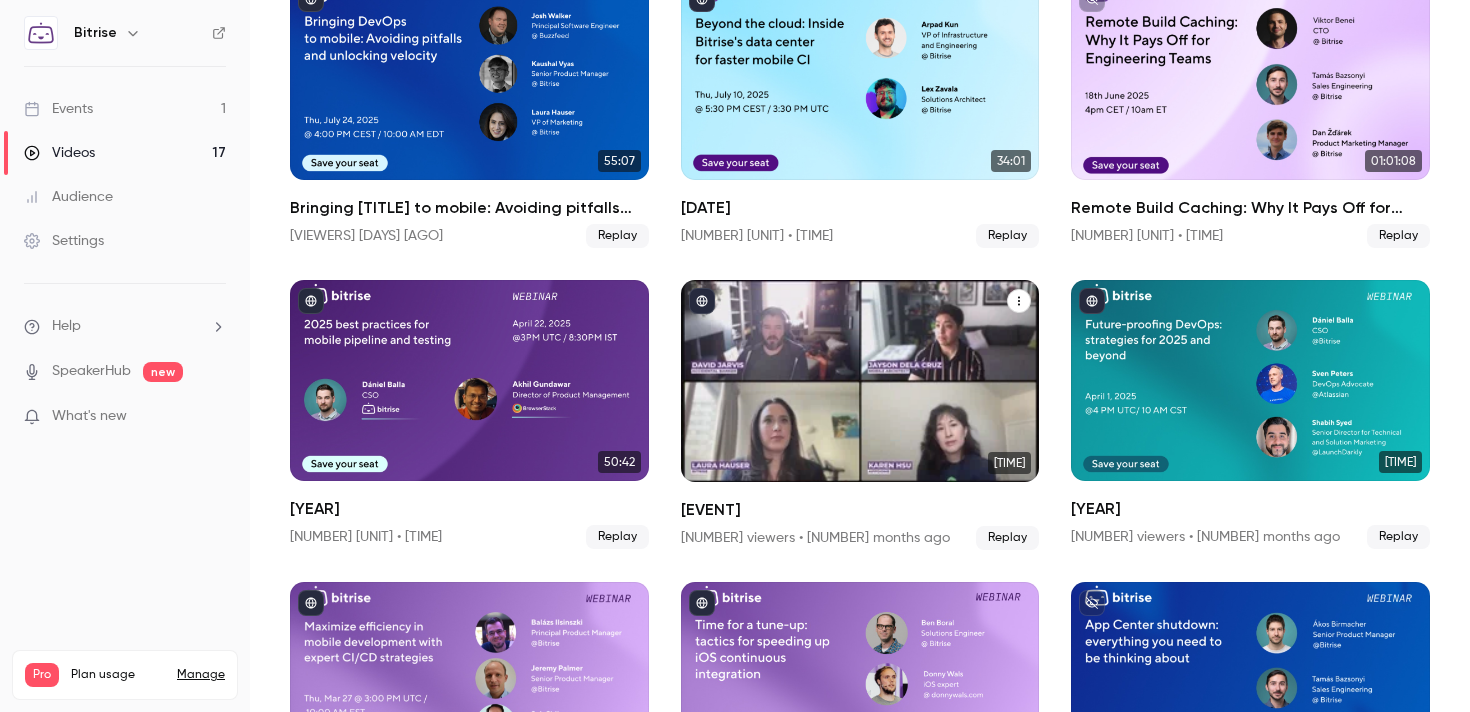 scroll, scrollTop: 0, scrollLeft: 0, axis: both 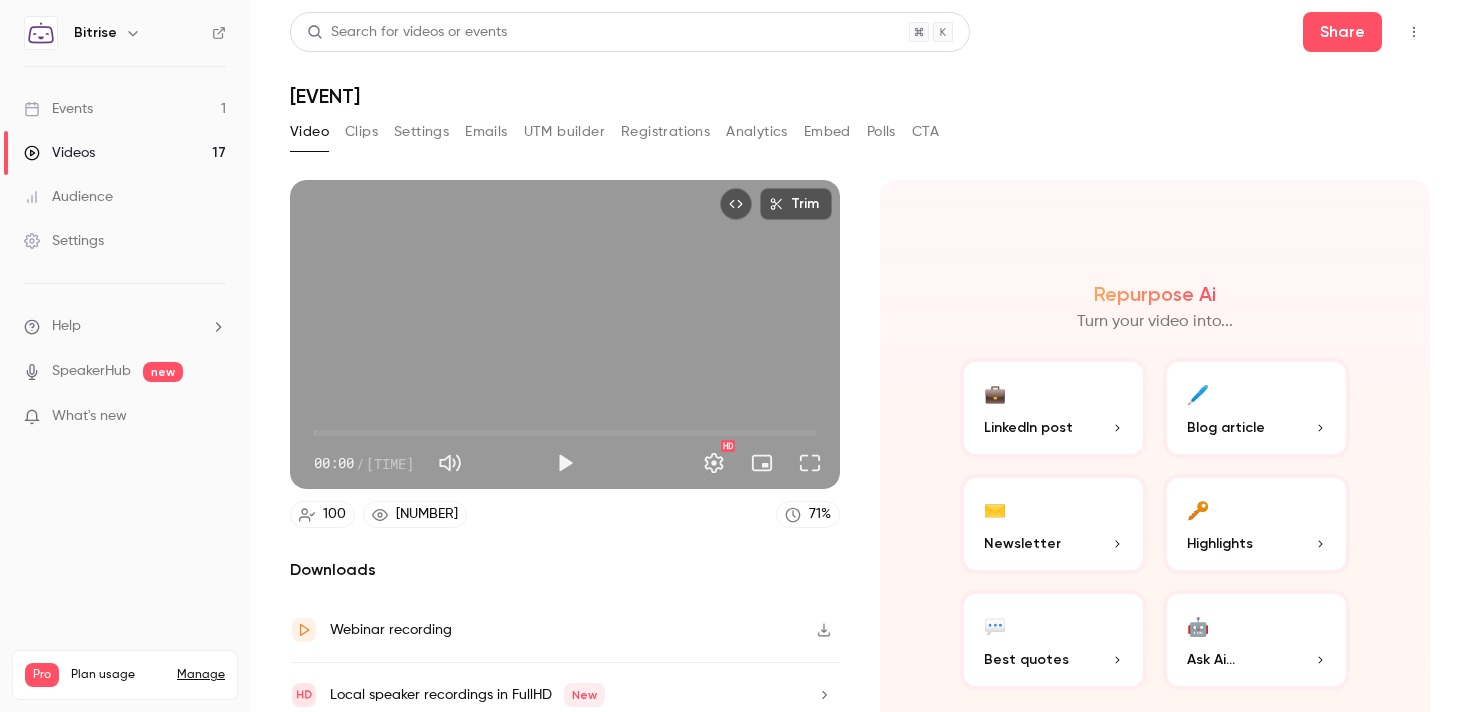 click on "Registrations" at bounding box center [665, 132] 